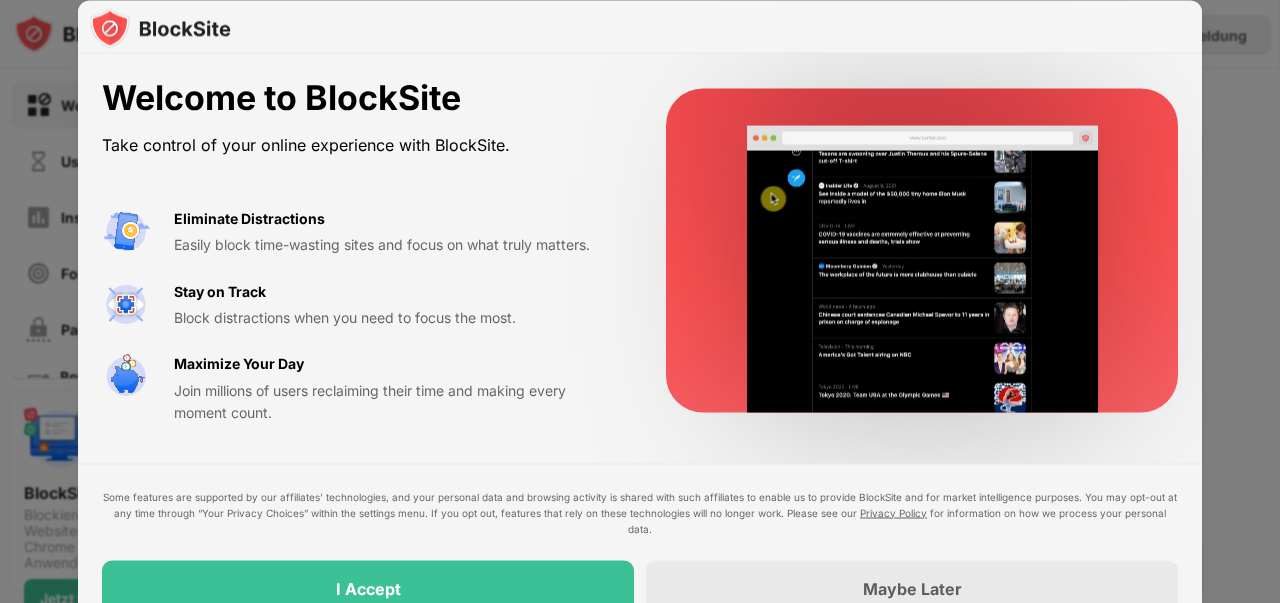 scroll, scrollTop: 0, scrollLeft: 0, axis: both 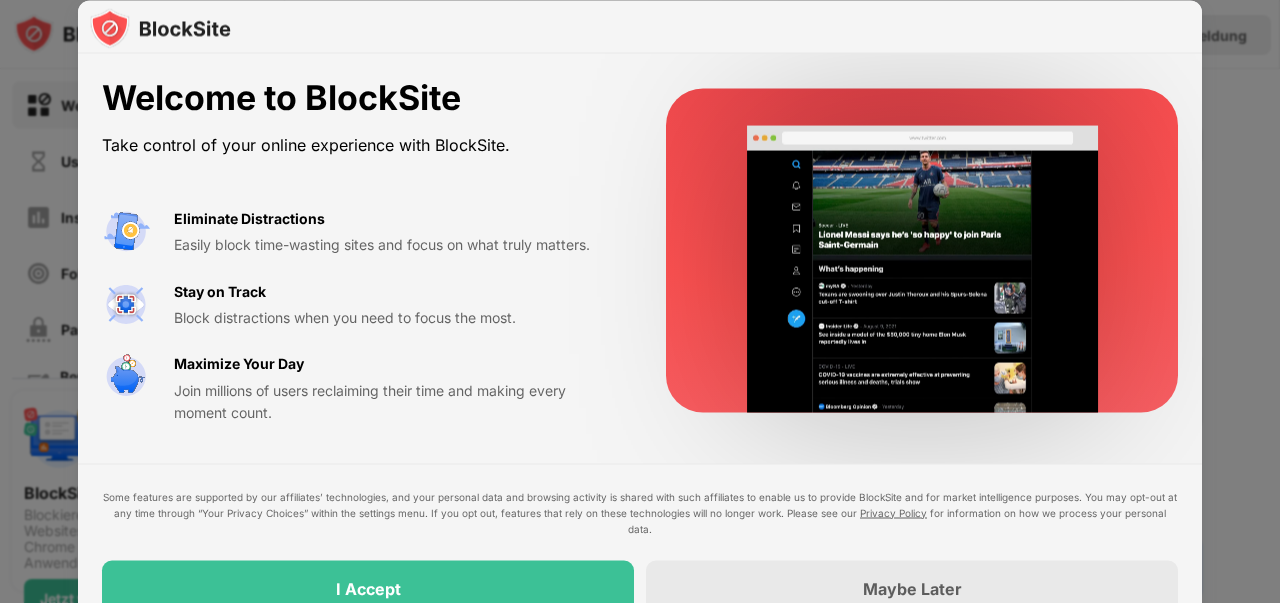 click on "I Accept" at bounding box center [368, 588] 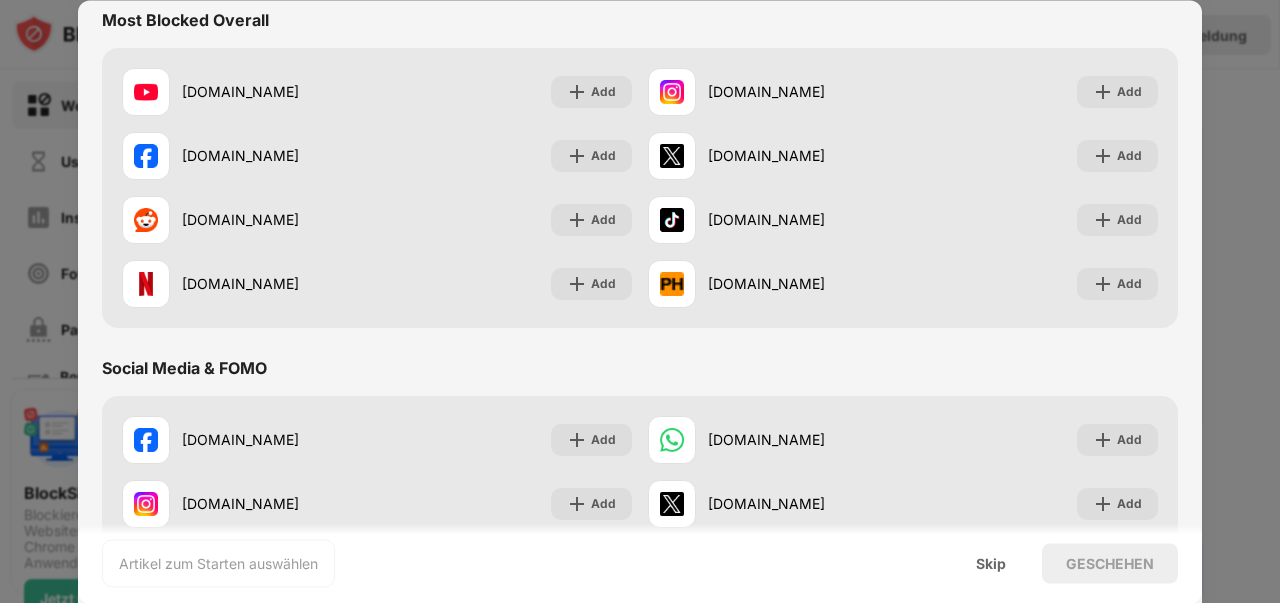 scroll, scrollTop: 223, scrollLeft: 0, axis: vertical 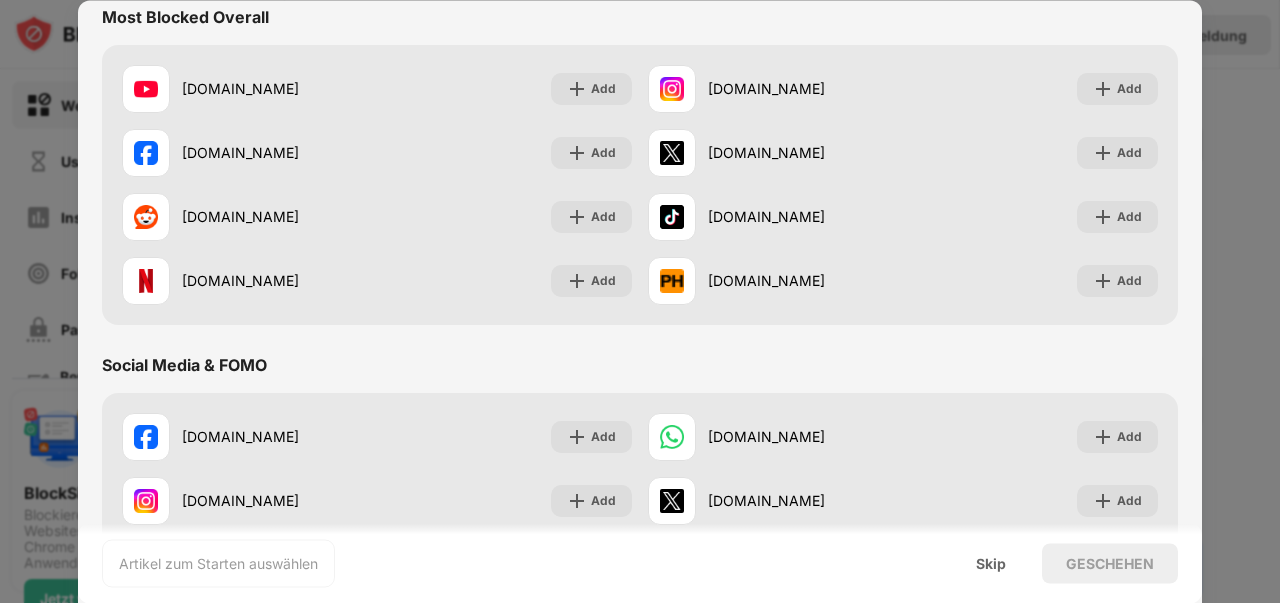 click at bounding box center [1103, 281] 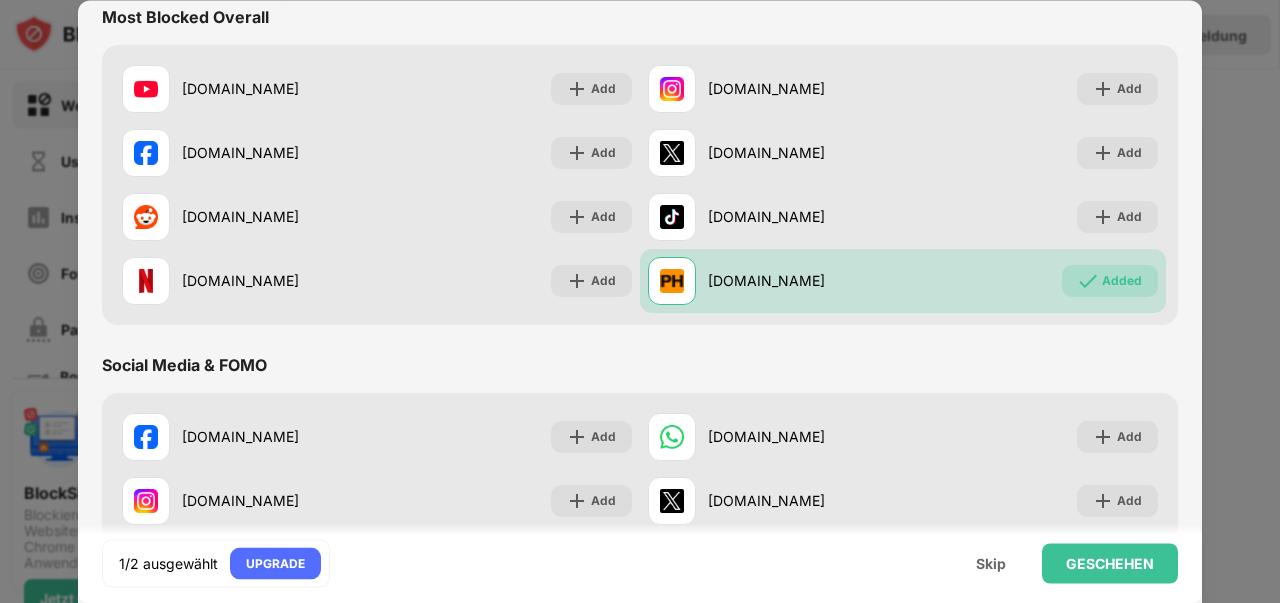 click on "Add" at bounding box center [603, 217] 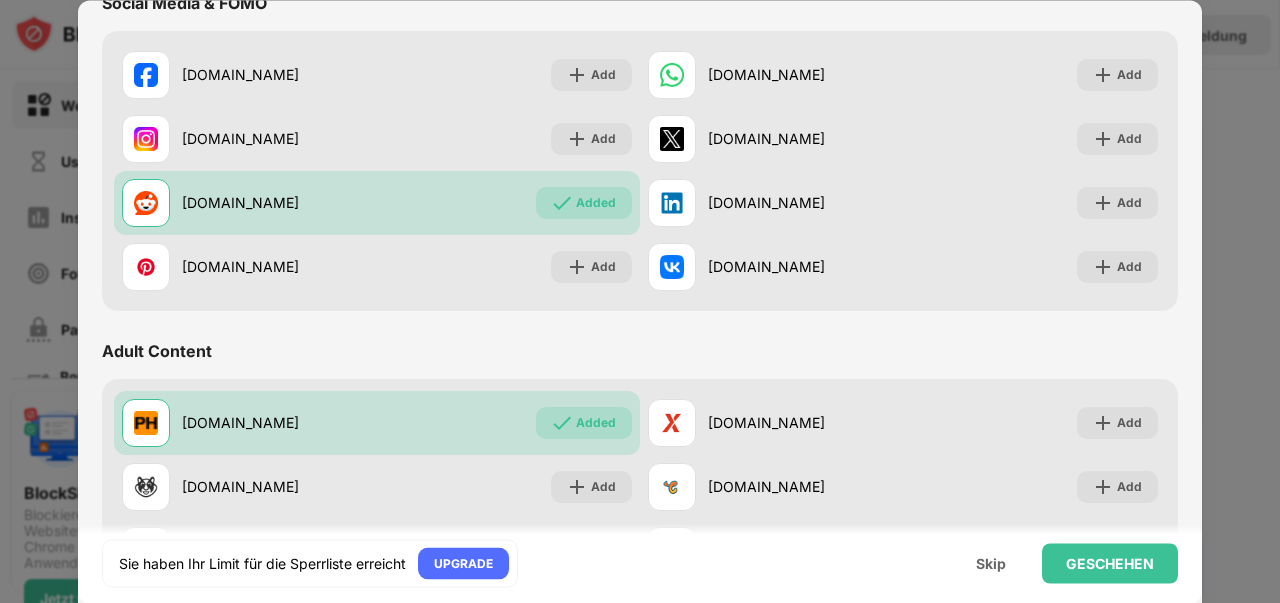 scroll, scrollTop: 706, scrollLeft: 0, axis: vertical 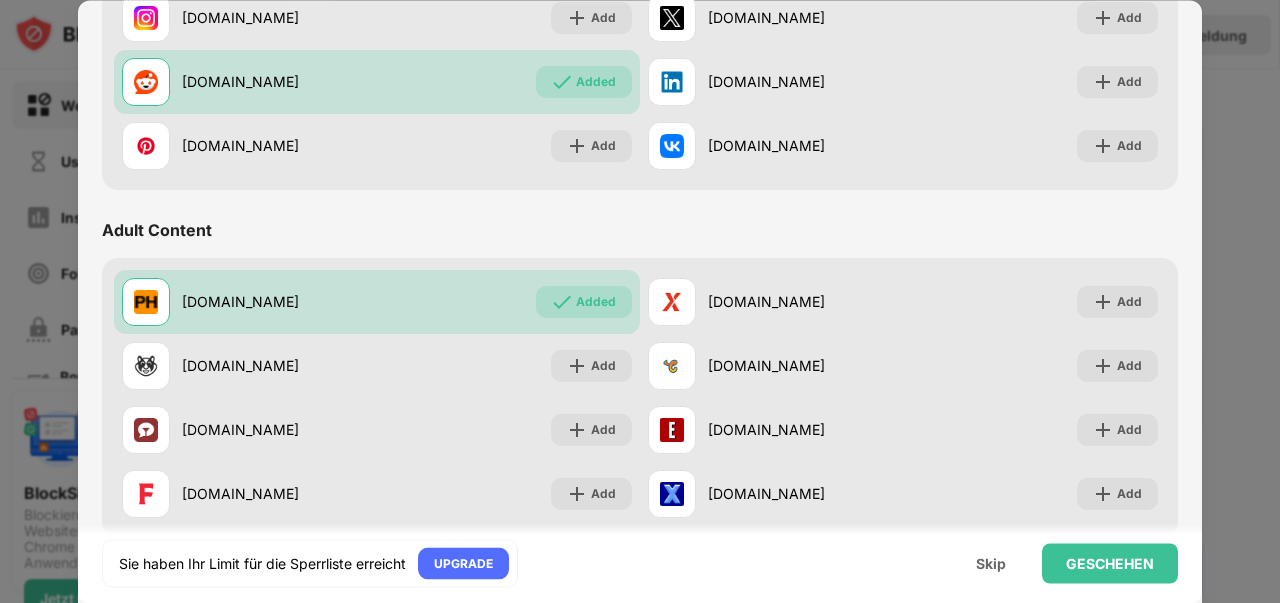click on "Add" at bounding box center (603, 146) 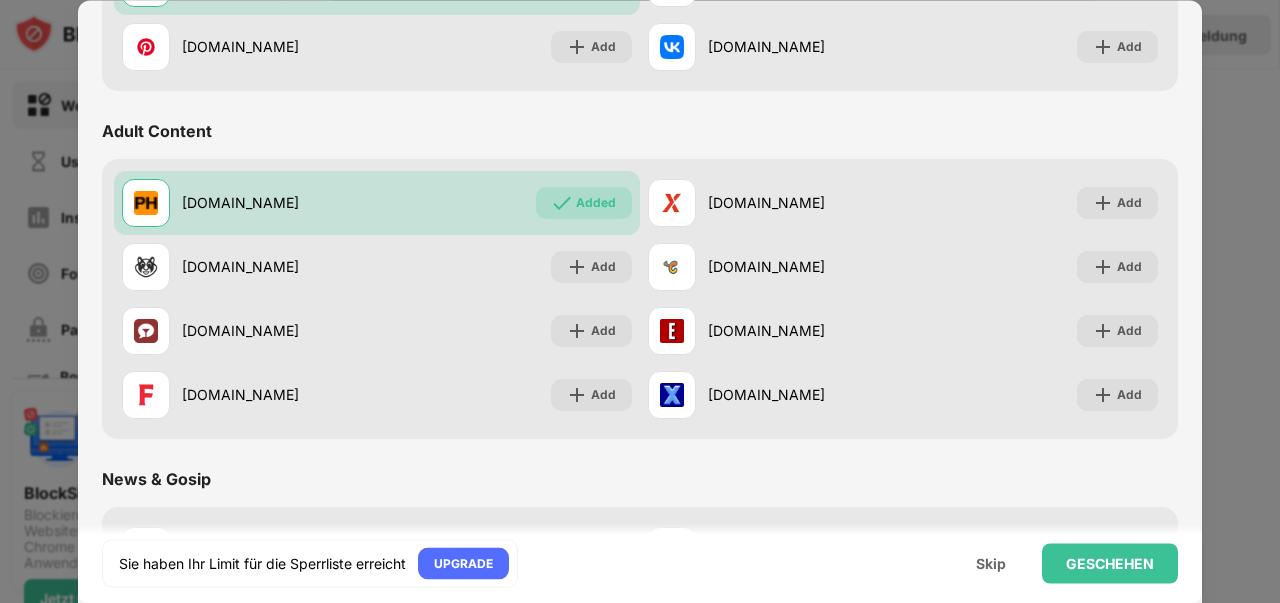 scroll, scrollTop: 881, scrollLeft: 0, axis: vertical 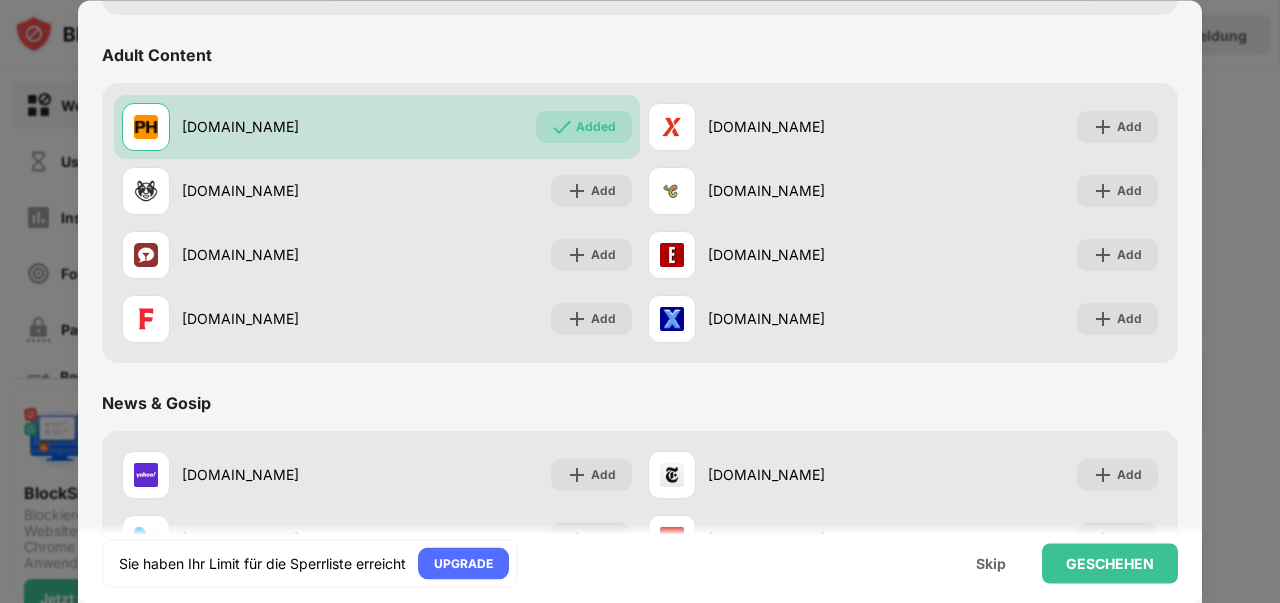 click on "Add" at bounding box center [603, 191] 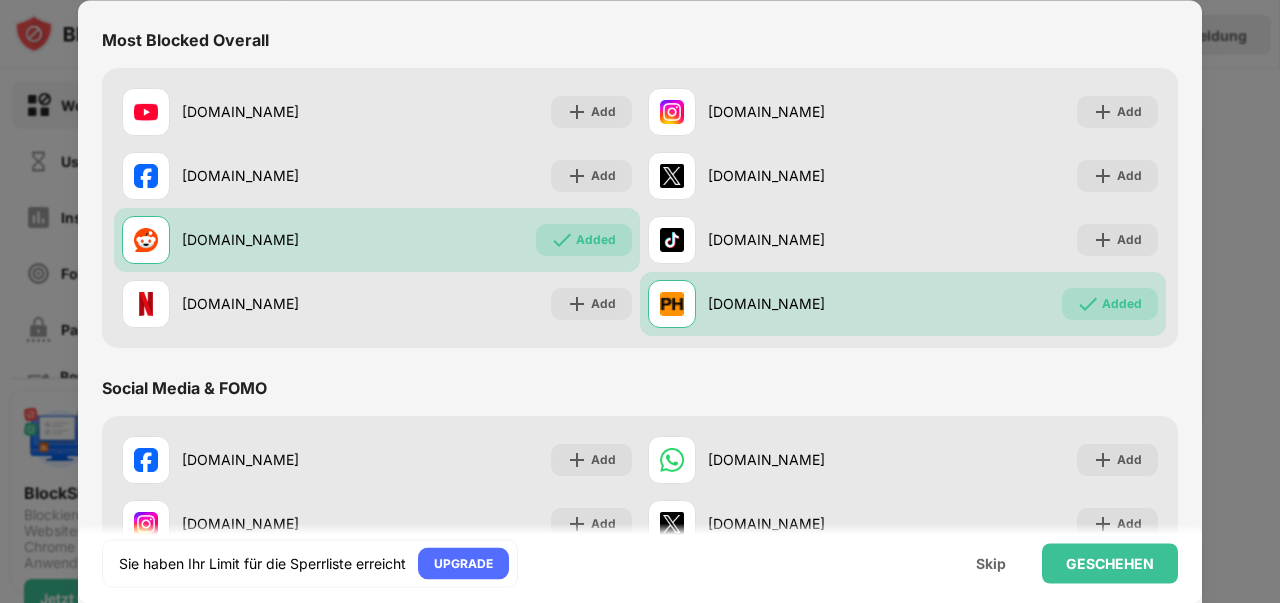 scroll, scrollTop: 202, scrollLeft: 0, axis: vertical 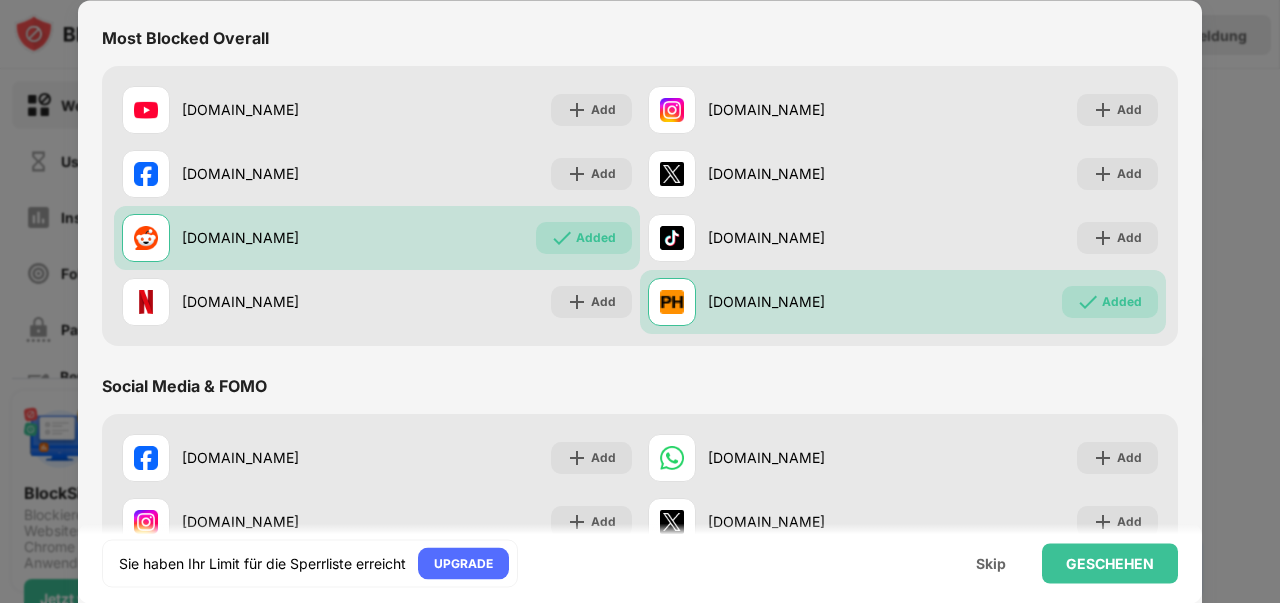 click on "Added" at bounding box center (596, 238) 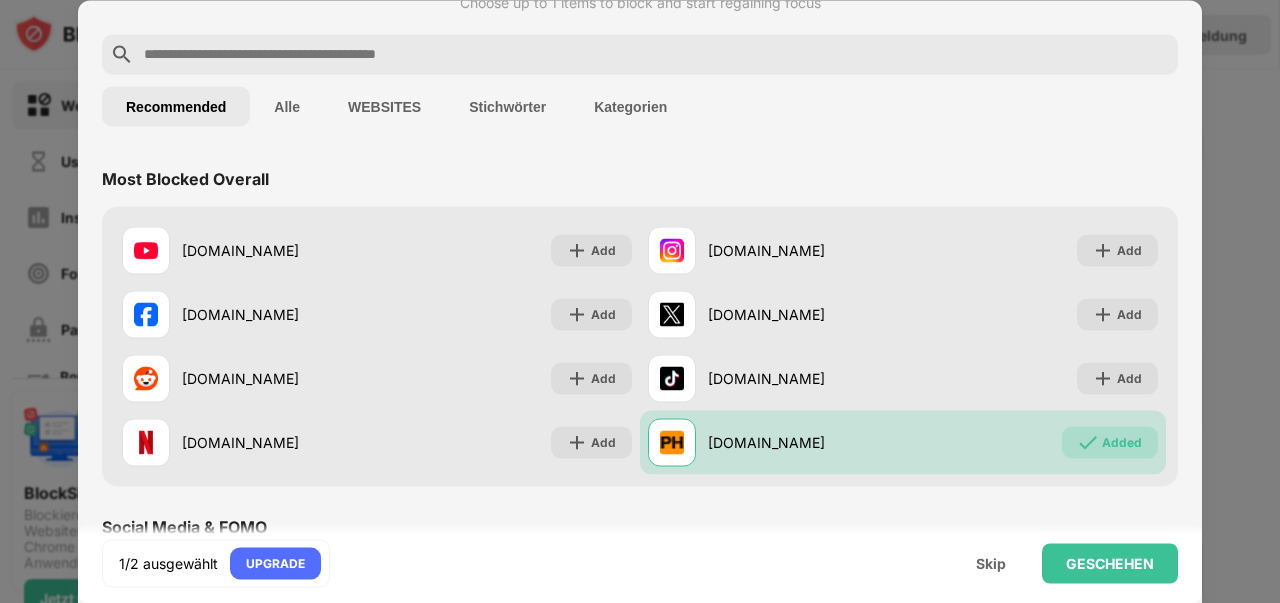 scroll, scrollTop: 0, scrollLeft: 0, axis: both 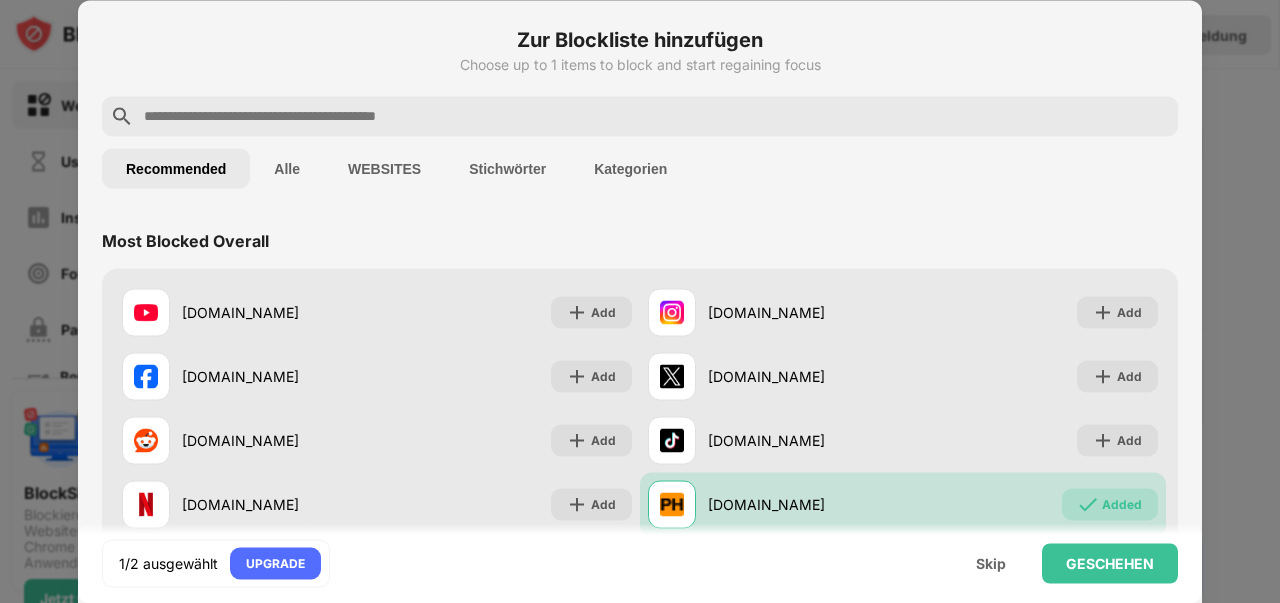 click on "WEBSITES" at bounding box center [384, 168] 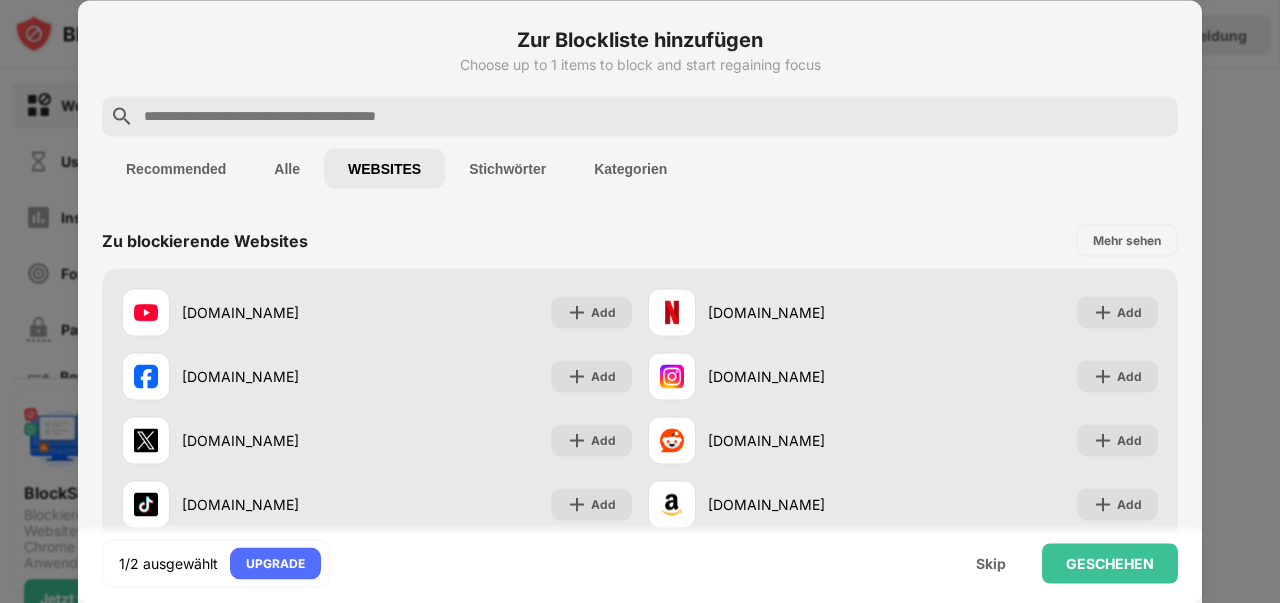click on "Alle" at bounding box center (287, 168) 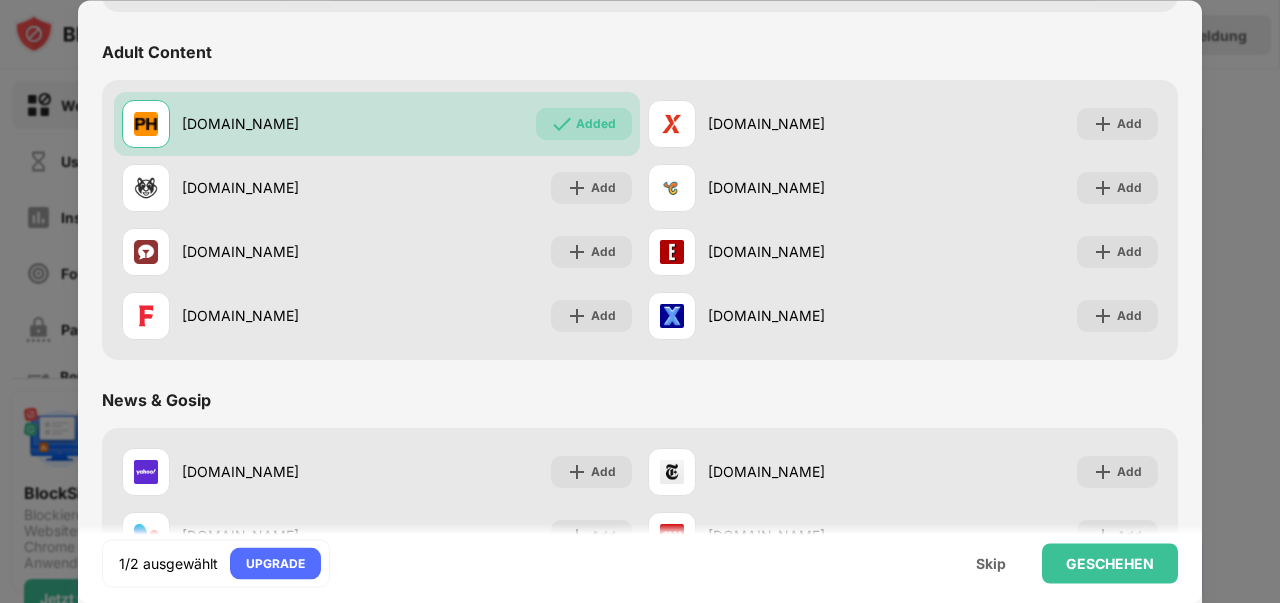 scroll, scrollTop: 1173, scrollLeft: 0, axis: vertical 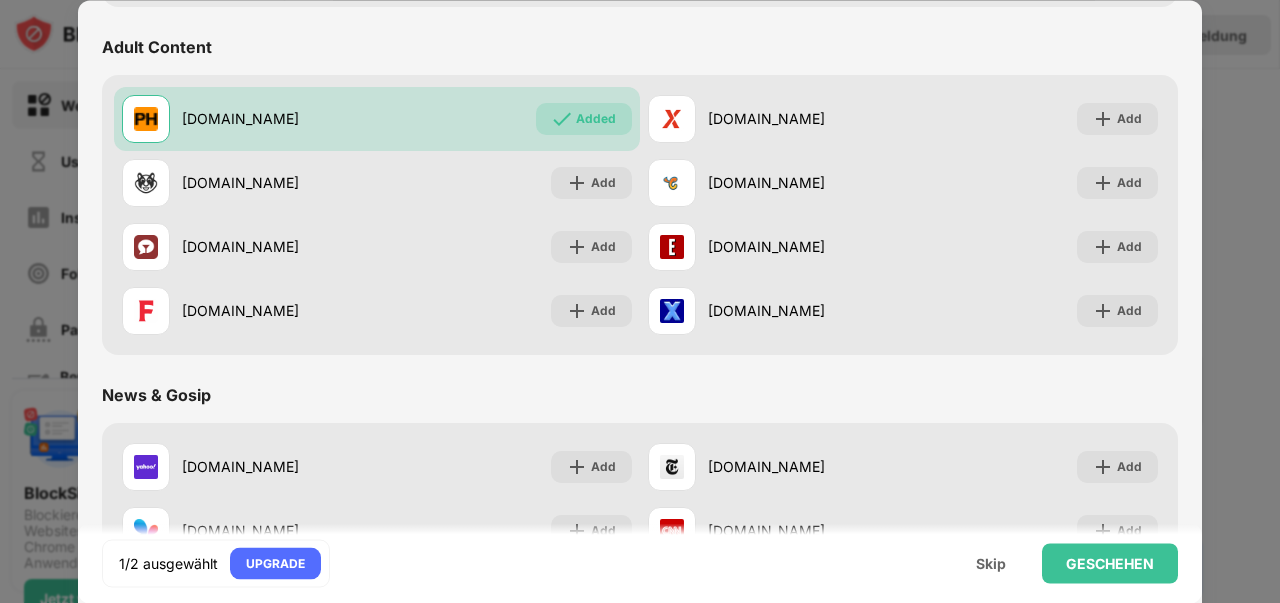 click on "Add" at bounding box center (591, 183) 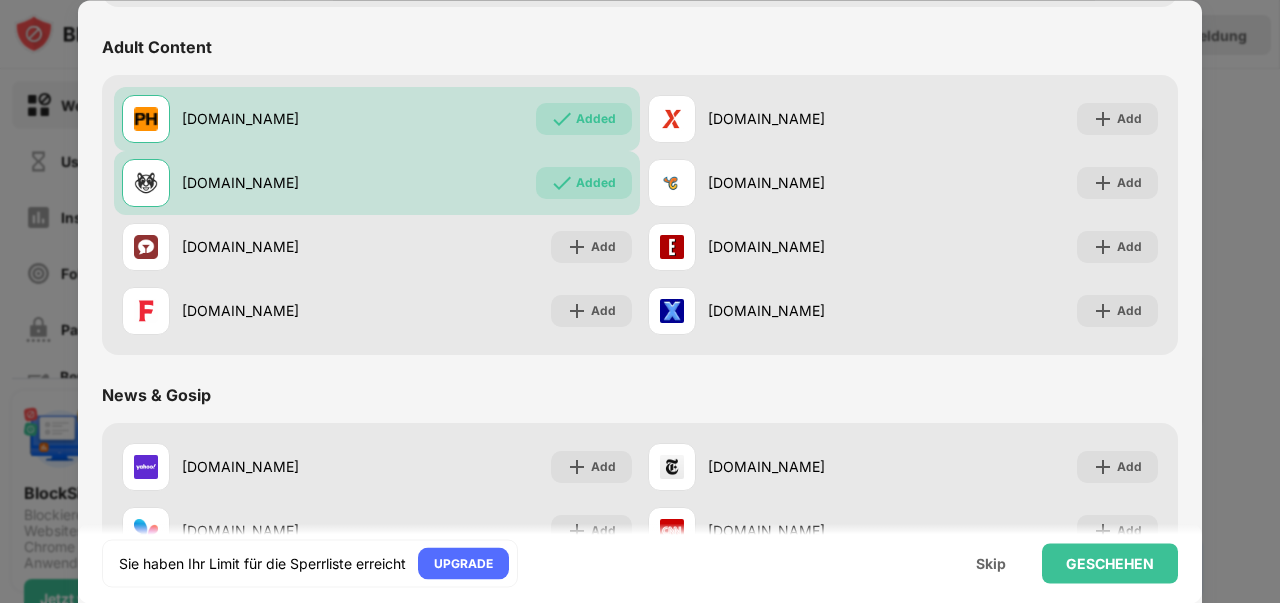 click at bounding box center (1103, 119) 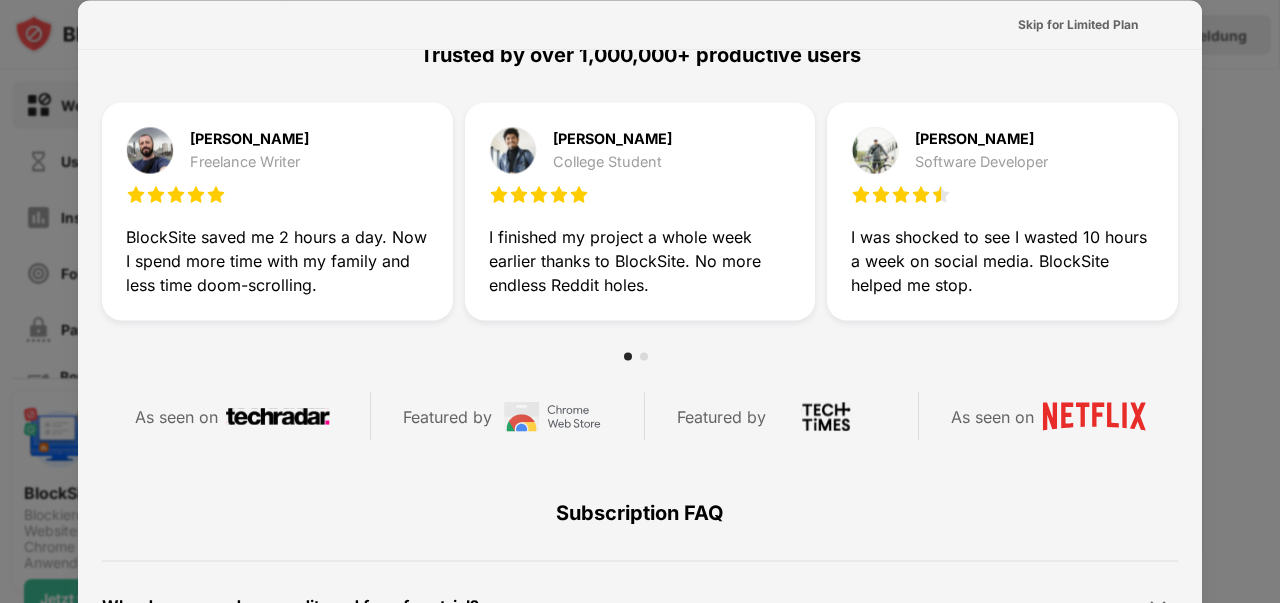 scroll, scrollTop: 636, scrollLeft: 0, axis: vertical 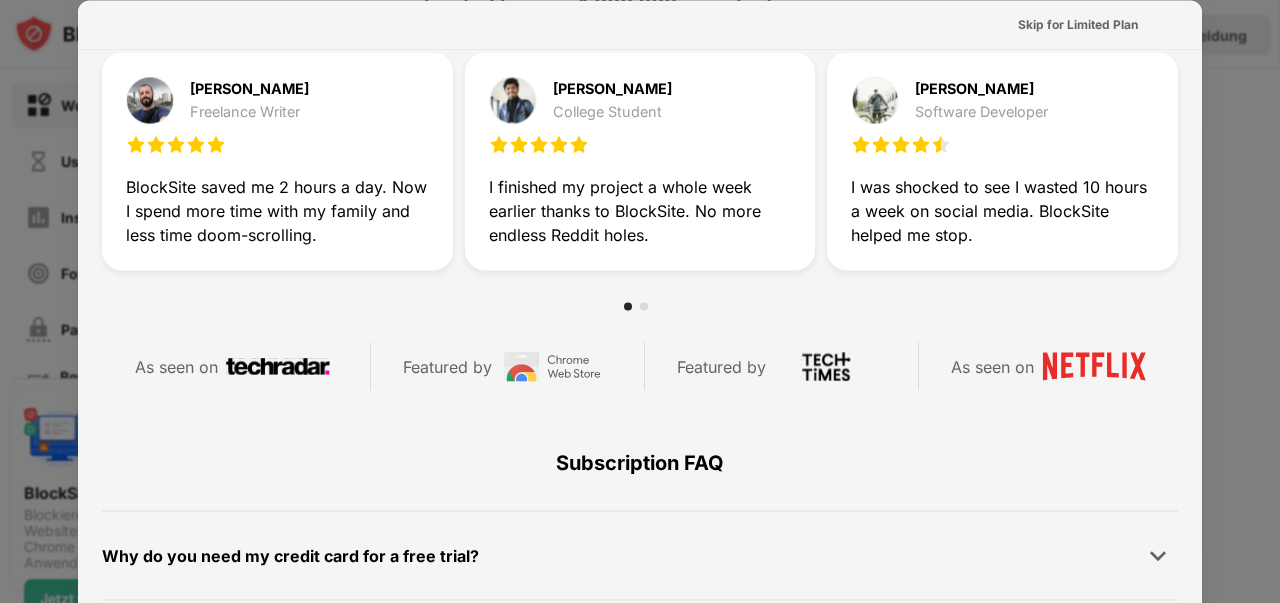 click on "Skip for Limited Plan" at bounding box center [1078, 24] 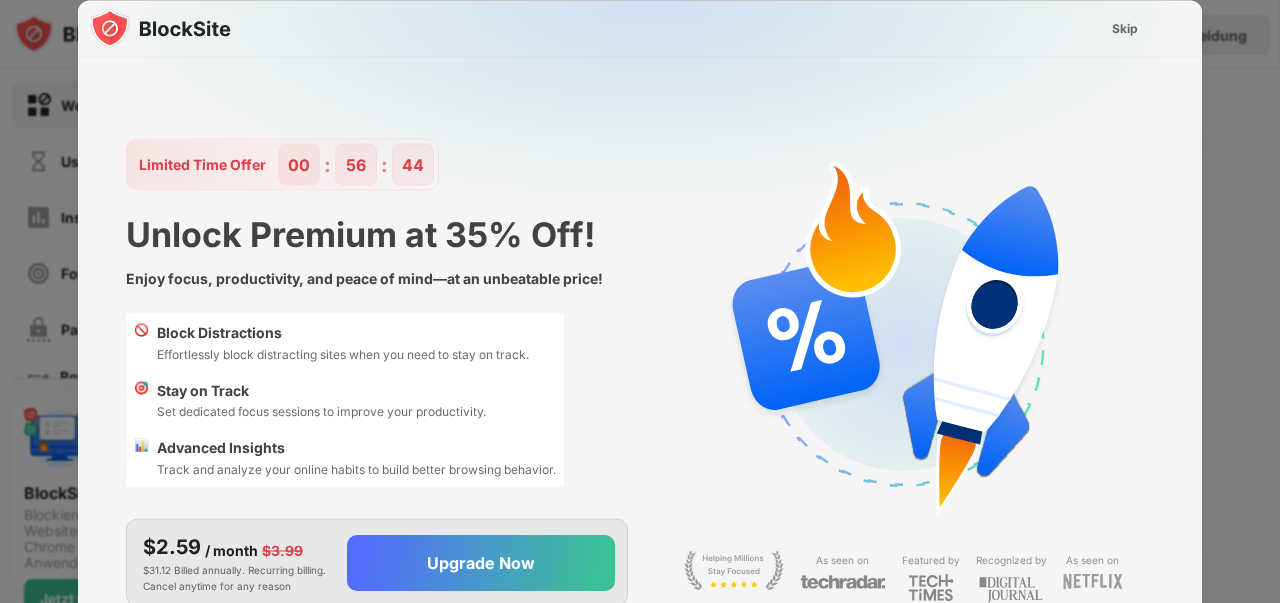 scroll, scrollTop: 0, scrollLeft: 0, axis: both 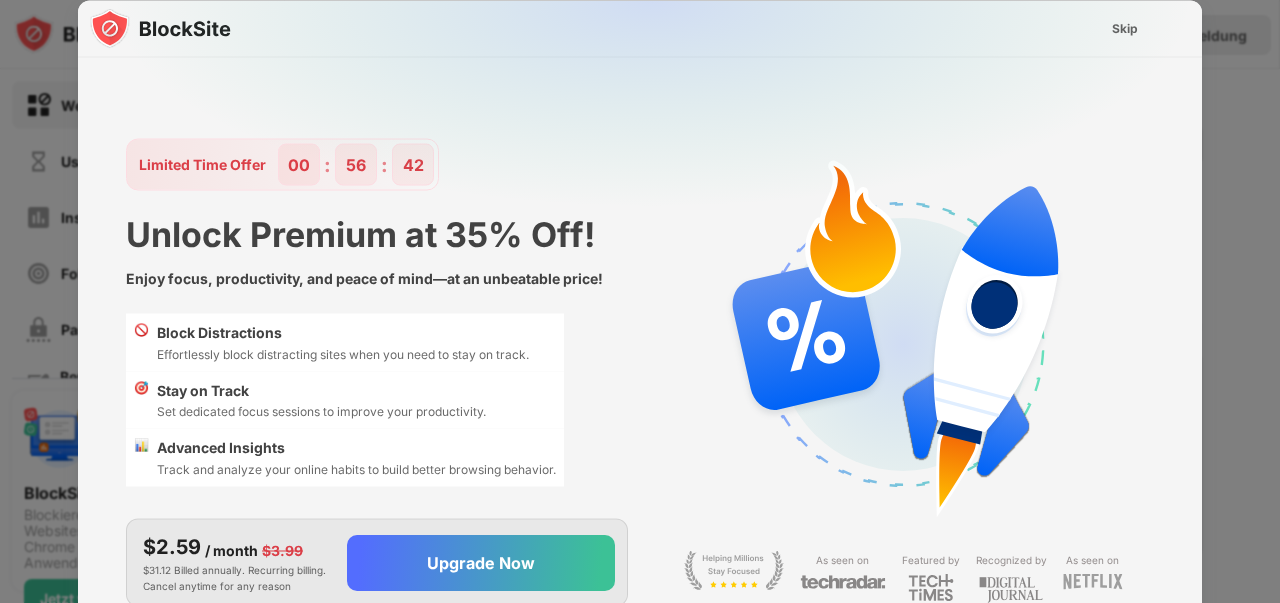 click on "Skip" at bounding box center (1125, 28) 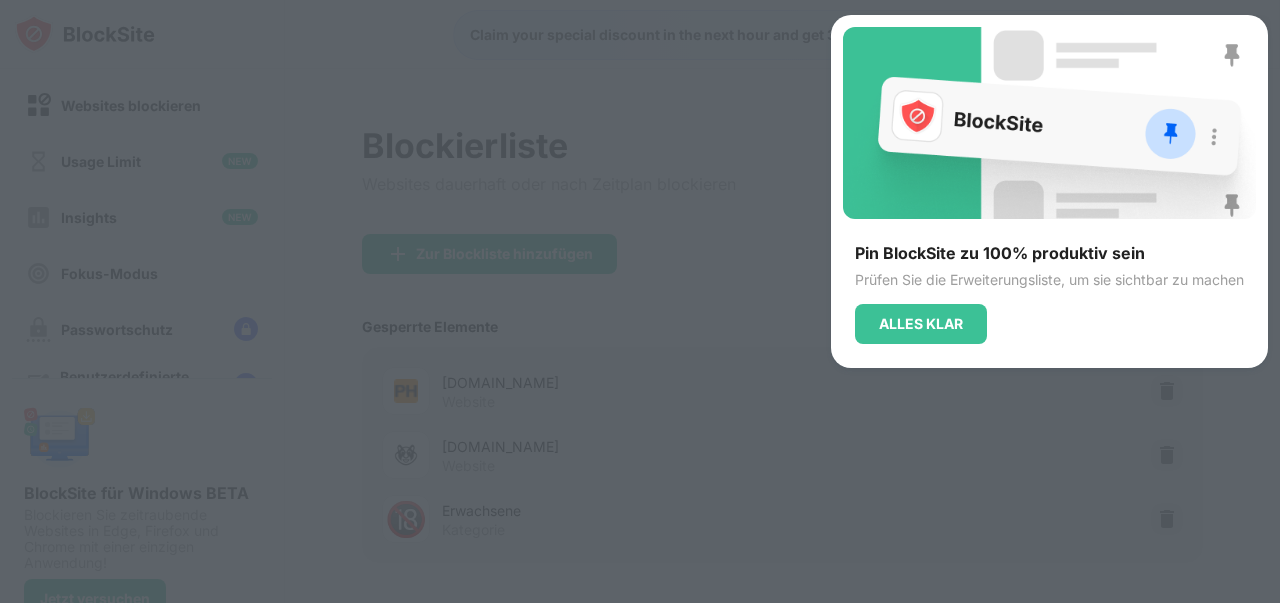 click on "ALLES KLAR" at bounding box center (921, 324) 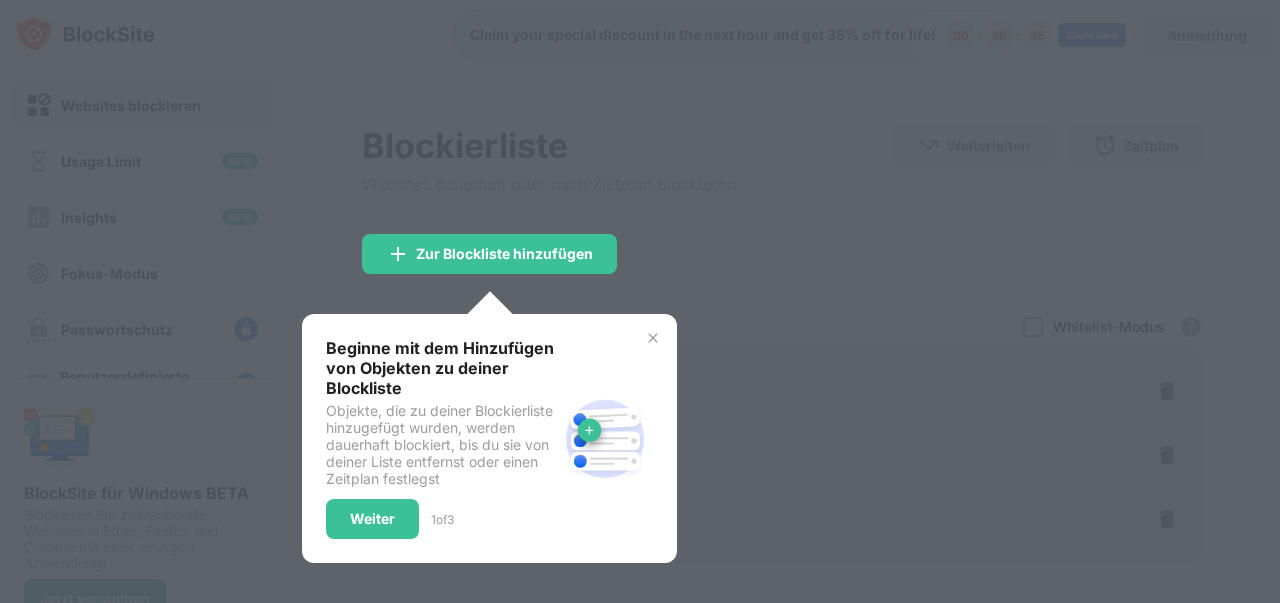 click on "Weiter" at bounding box center (372, 519) 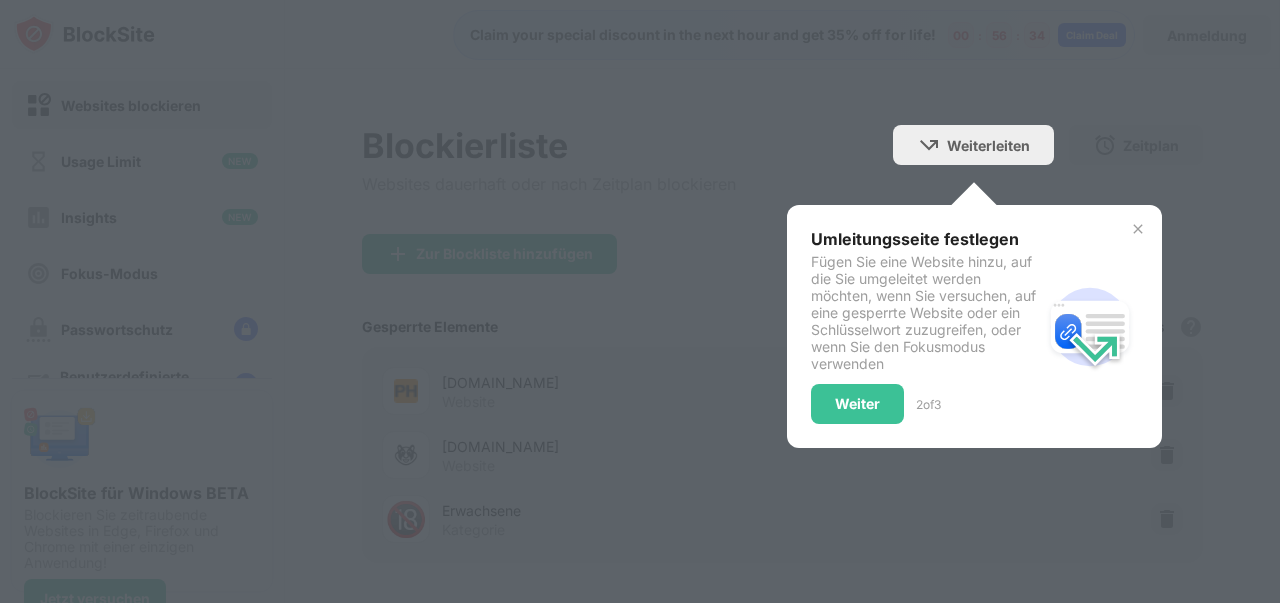 click on "Weiter" at bounding box center (857, 404) 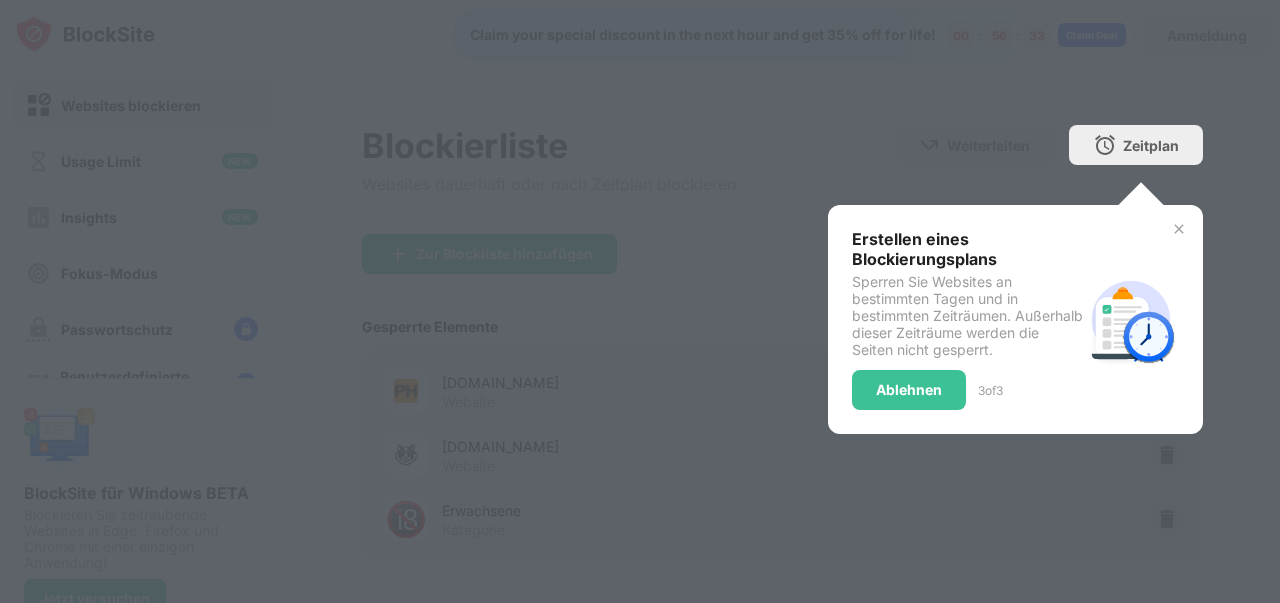 click on "Erstellen eines Blockierungsplans Sperren Sie Websites an bestimmten Tagen und in bestimmten Zeiträumen. Außerhalb dieser Zeiträume werden die Seiten nicht gesperrt. Ablehnen 3  of  3" at bounding box center (1015, 319) 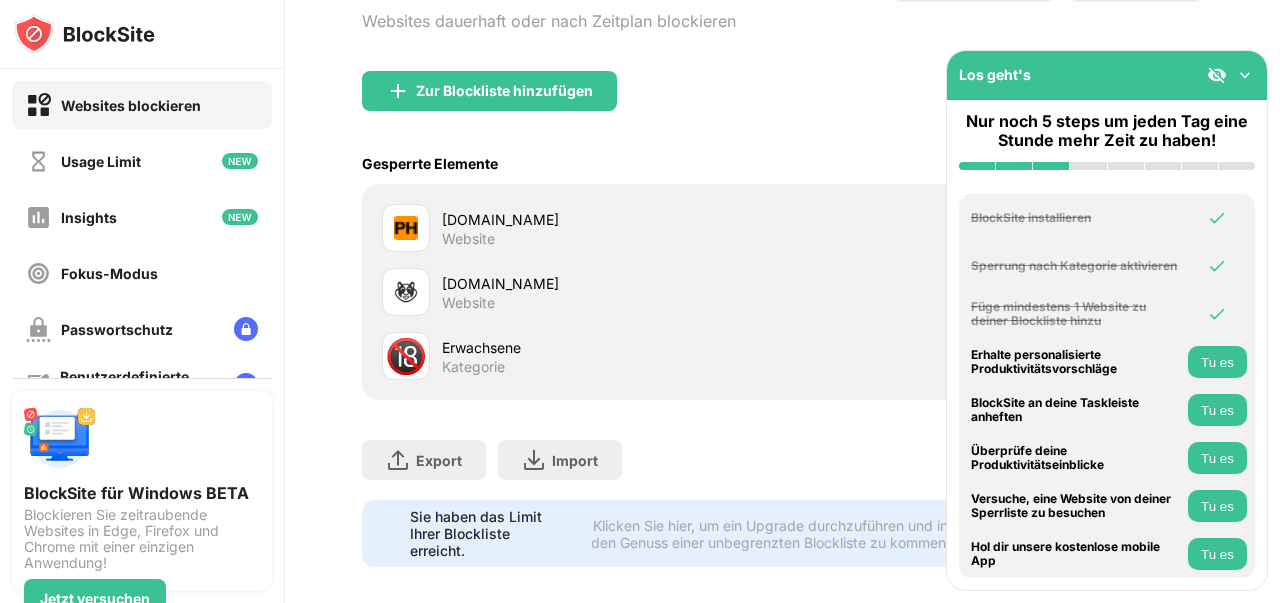 scroll, scrollTop: 164, scrollLeft: 0, axis: vertical 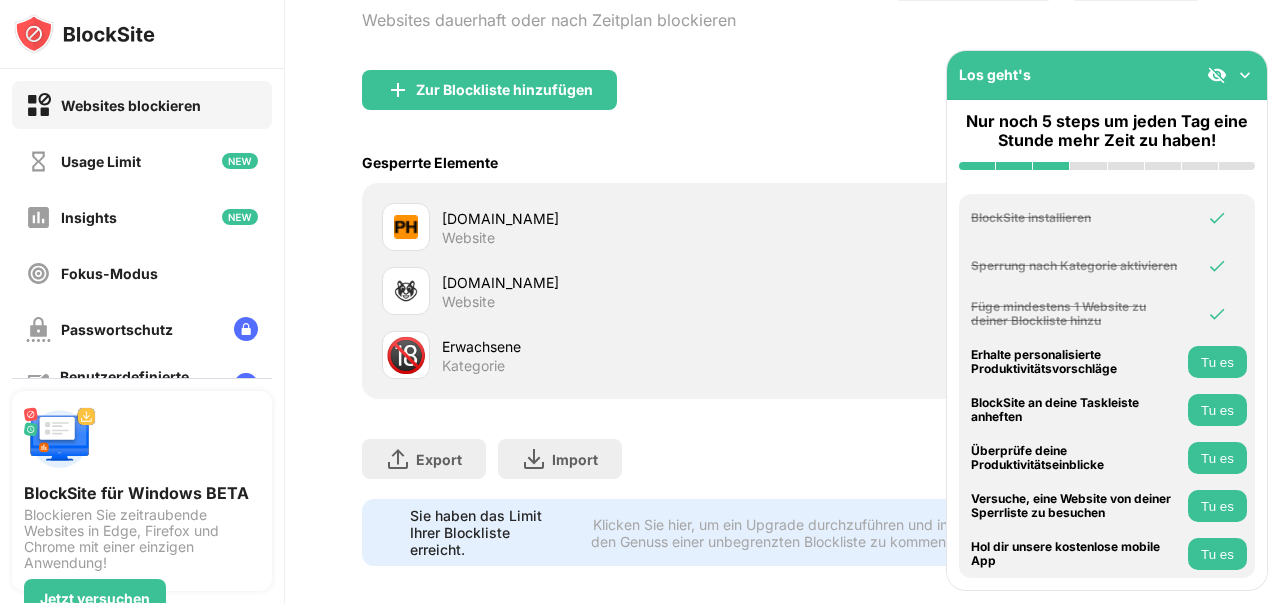 click on "Tu es" at bounding box center (1217, 506) 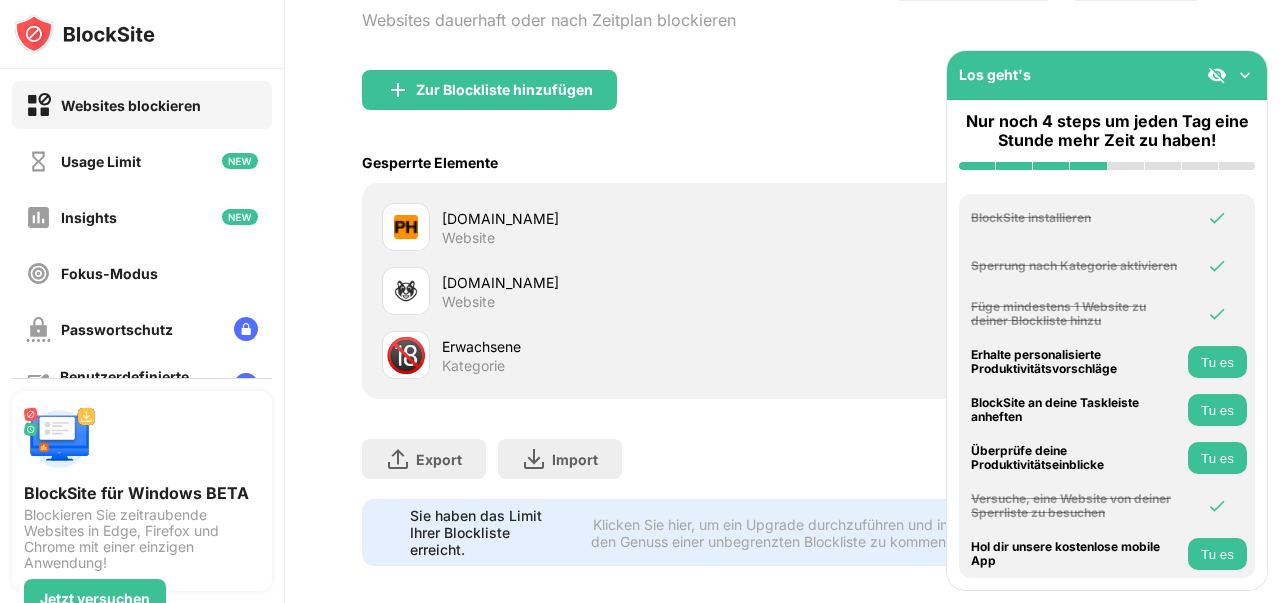 click on "Tu es" at bounding box center [1217, 458] 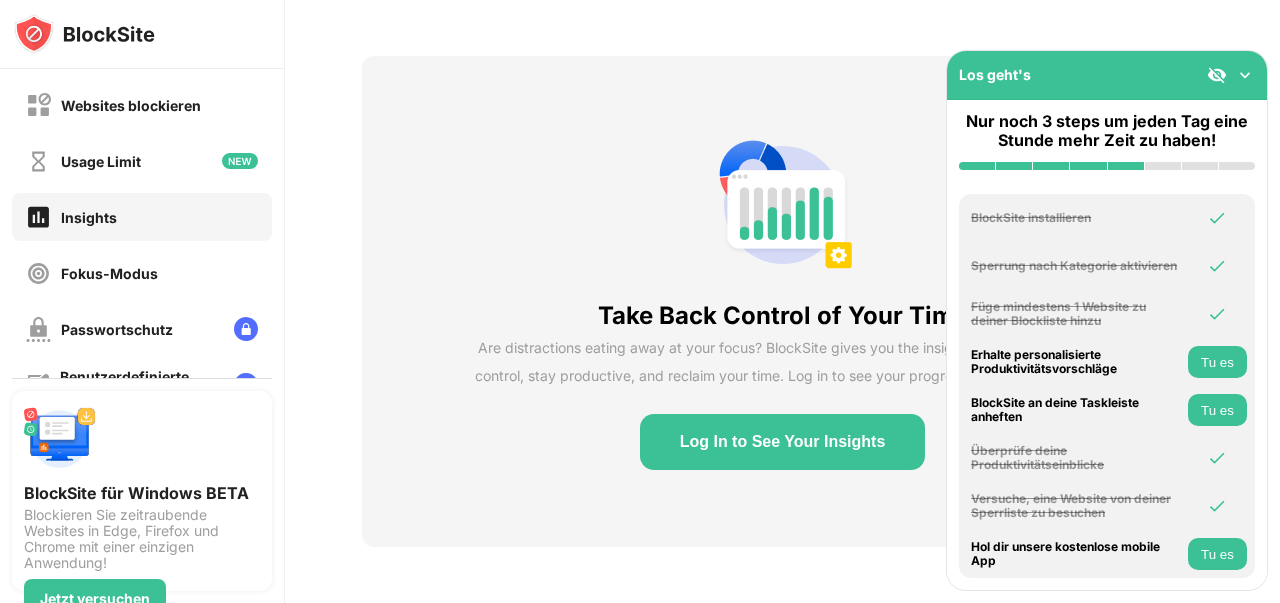 scroll, scrollTop: 84, scrollLeft: 0, axis: vertical 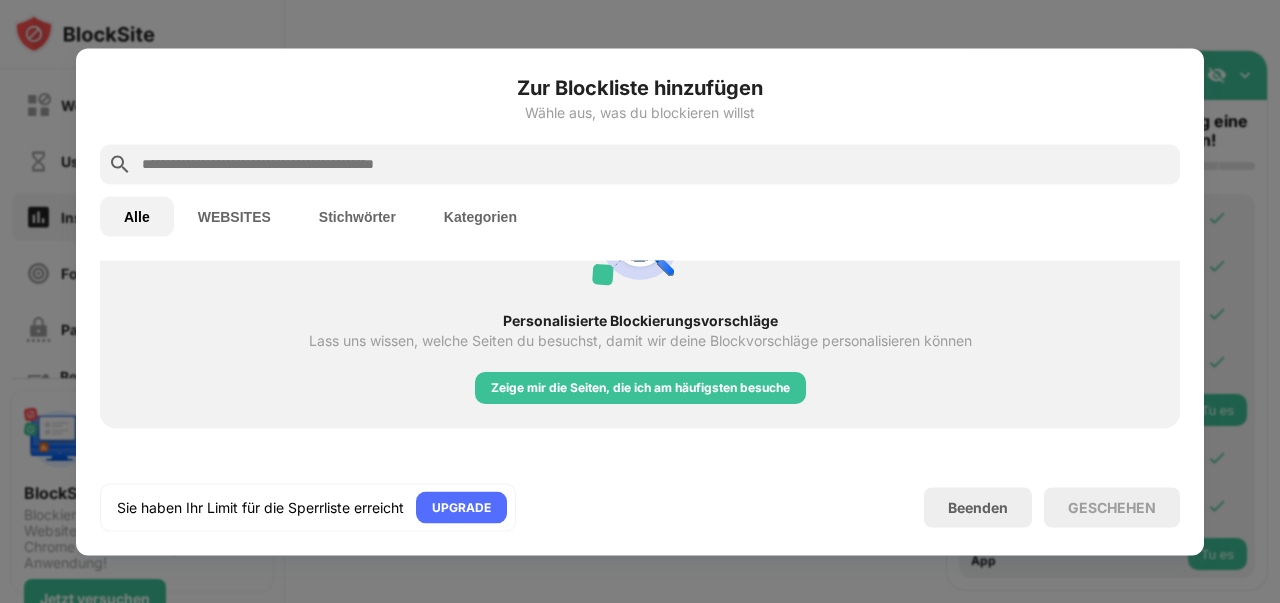 click on "Zeige mir die Seiten, die ich am häufigsten besuche" at bounding box center [640, 388] 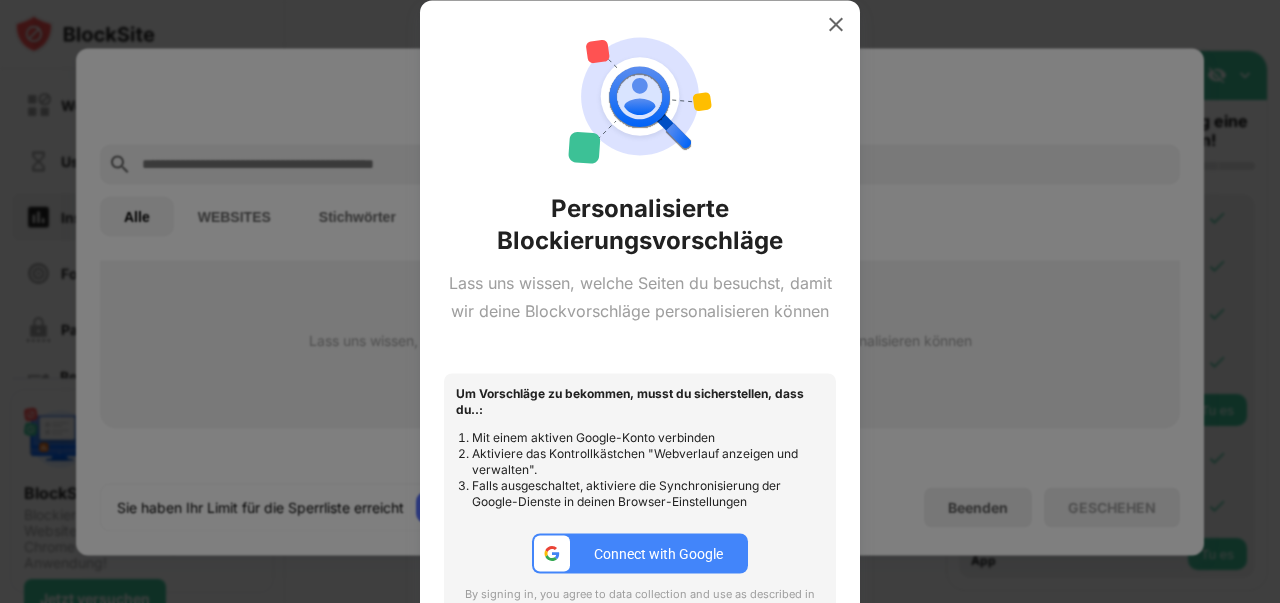 click on "Connect with Google" at bounding box center [658, 554] 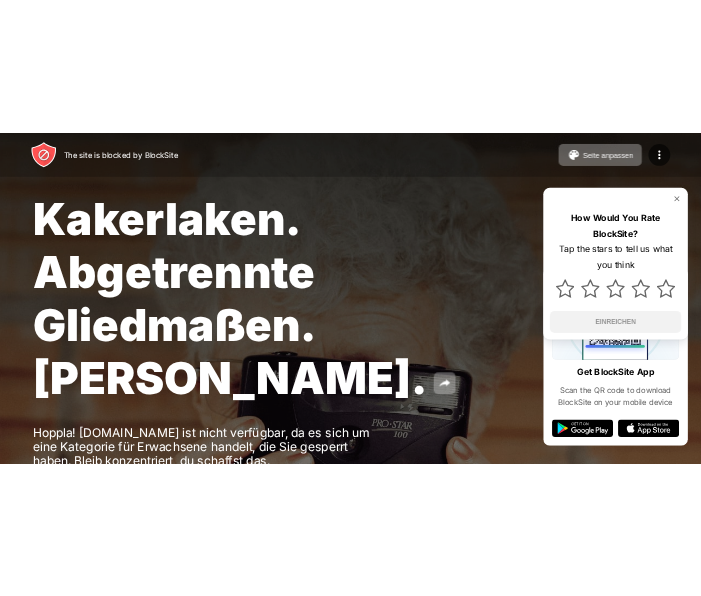 scroll, scrollTop: 0, scrollLeft: 0, axis: both 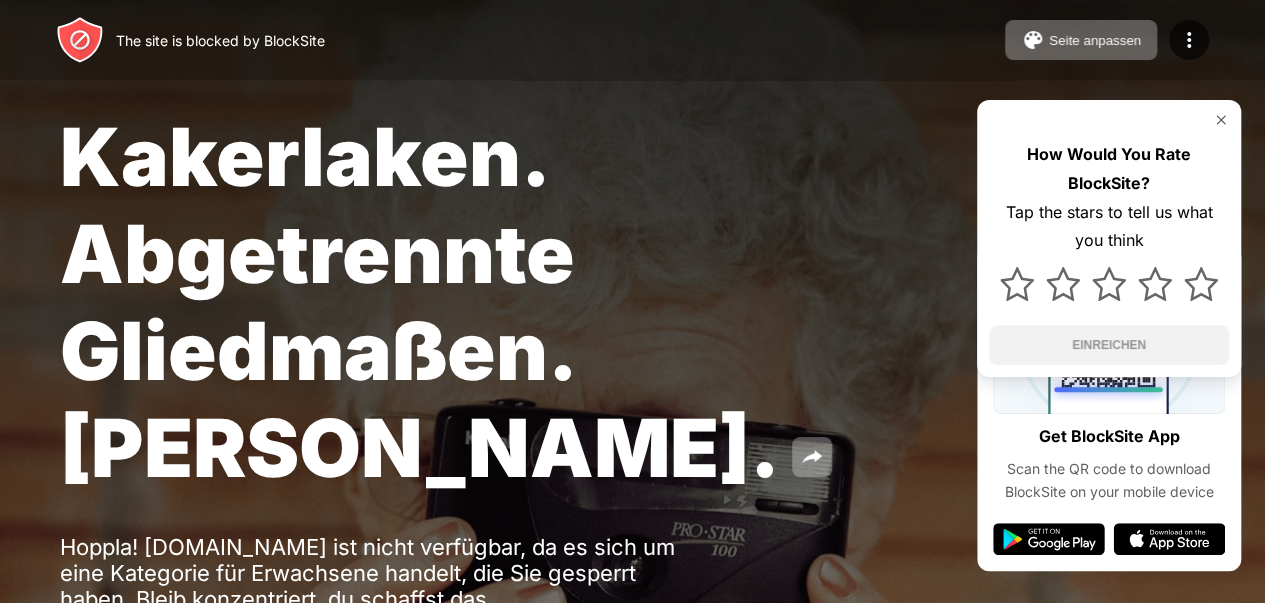 click on "Seite anpassen" at bounding box center [1081, 40] 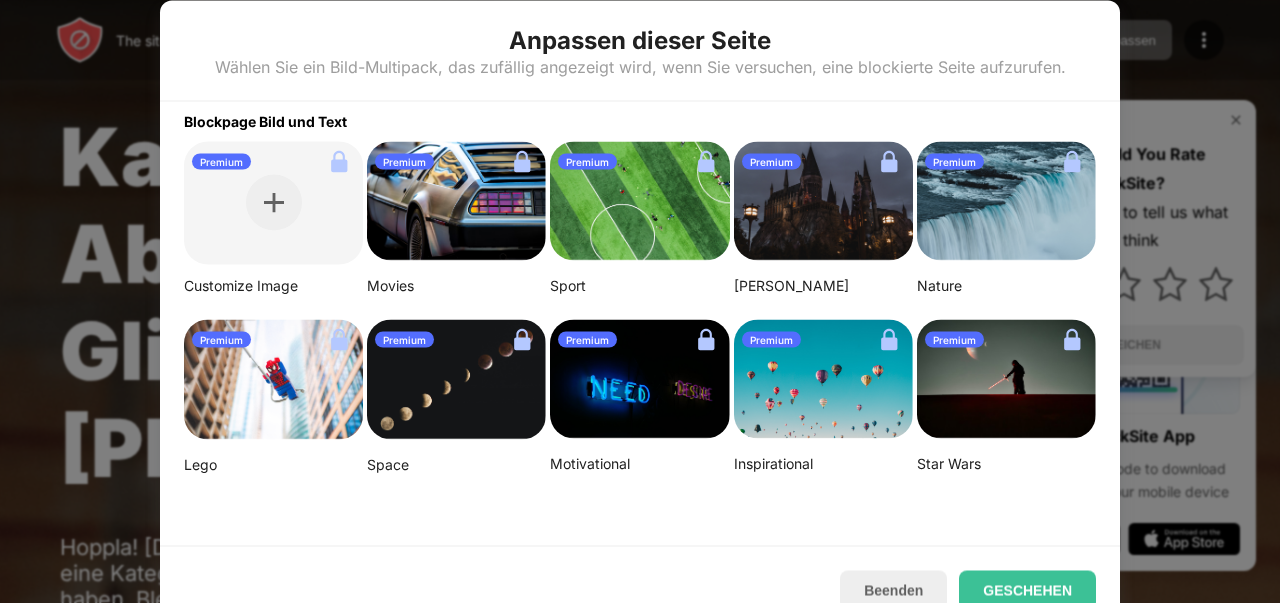 click on "Premium" at bounding box center (1006, 339) 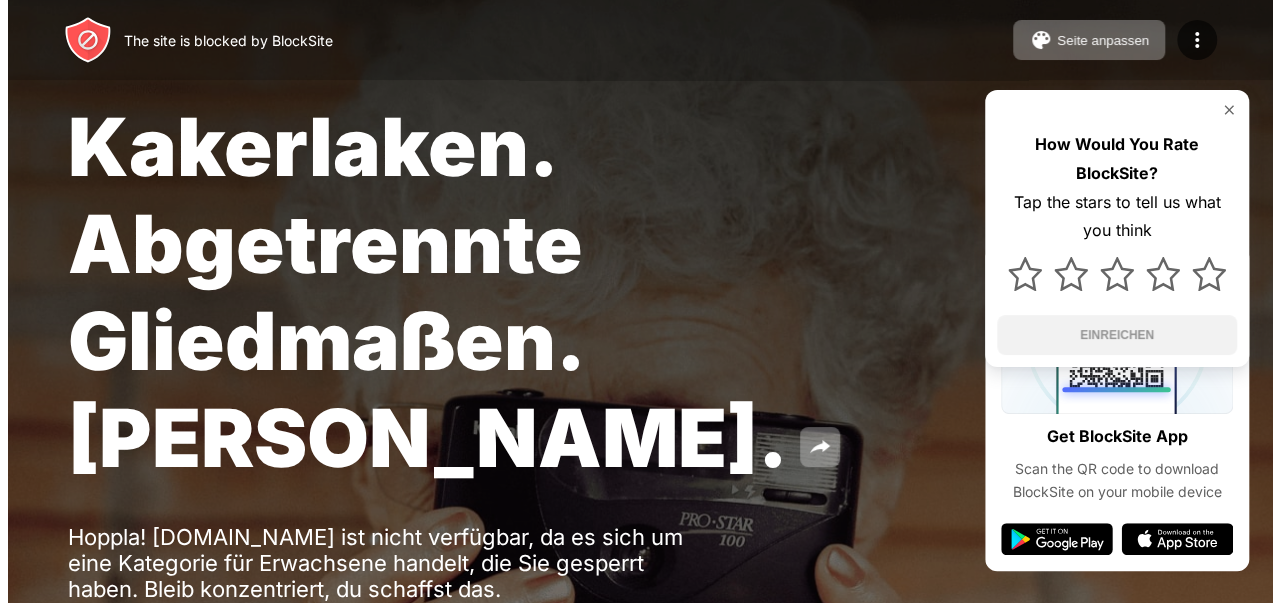 scroll, scrollTop: 0, scrollLeft: 0, axis: both 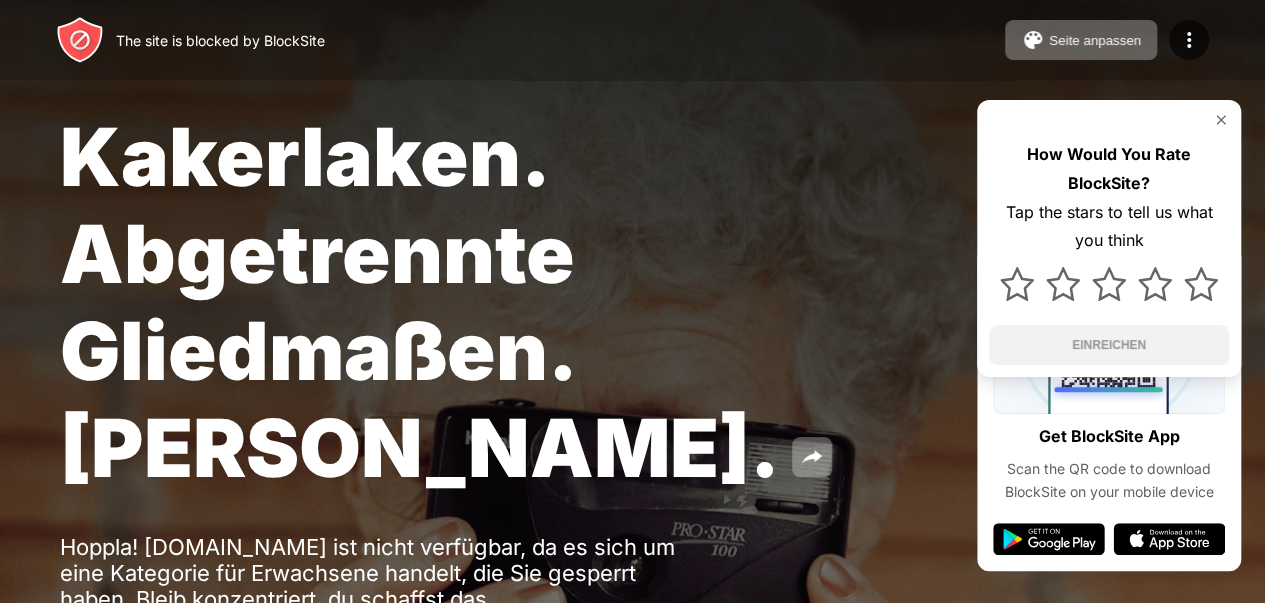 click on "Seite anpassen" at bounding box center (1081, 40) 